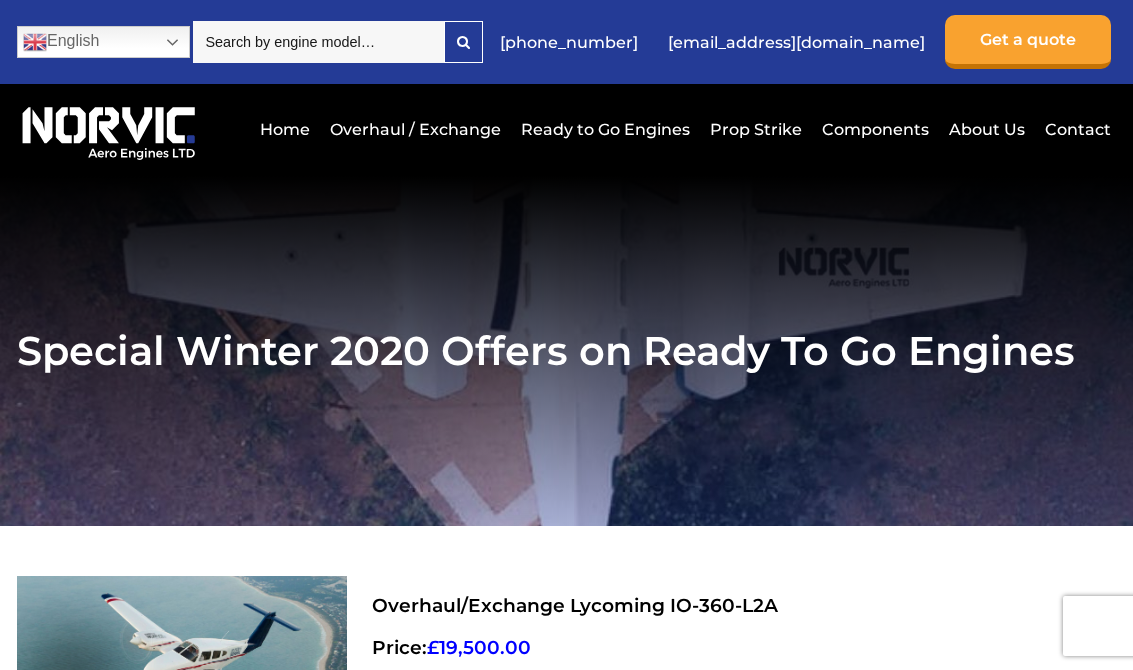 scroll, scrollTop: 0, scrollLeft: 0, axis: both 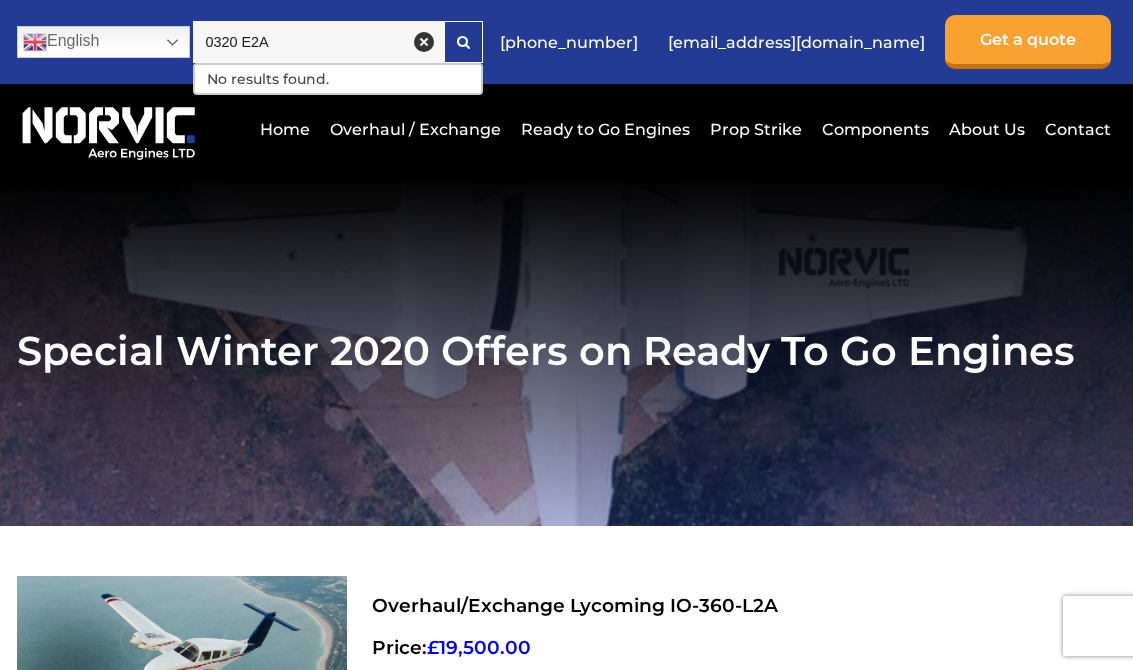 type on "0320 E2A" 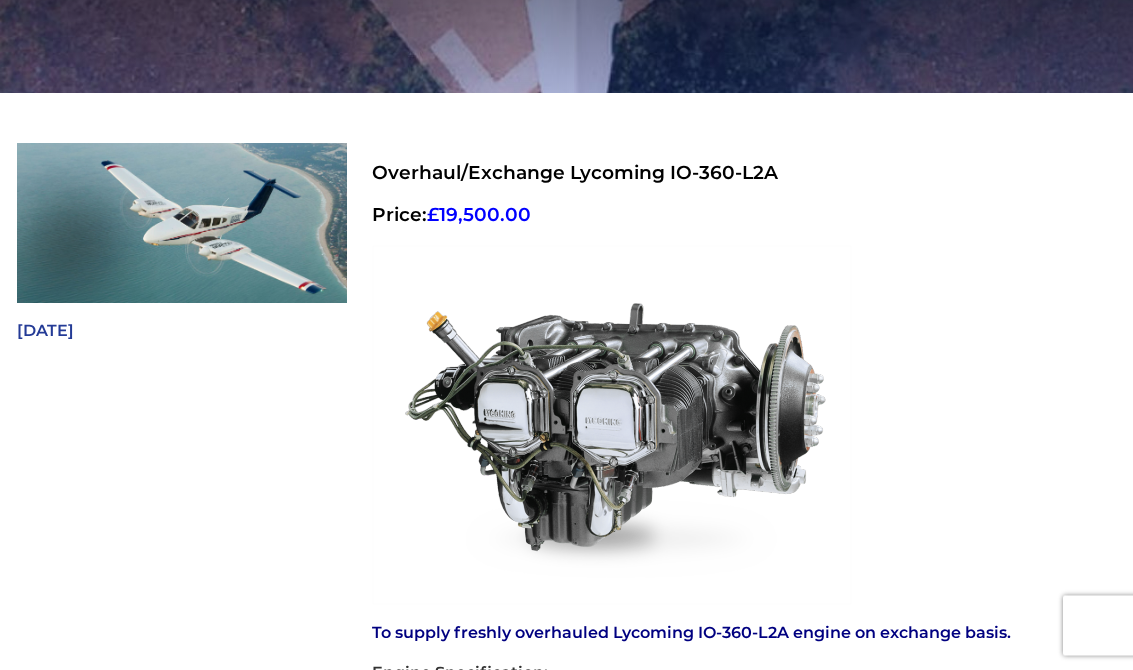 scroll, scrollTop: 0, scrollLeft: 0, axis: both 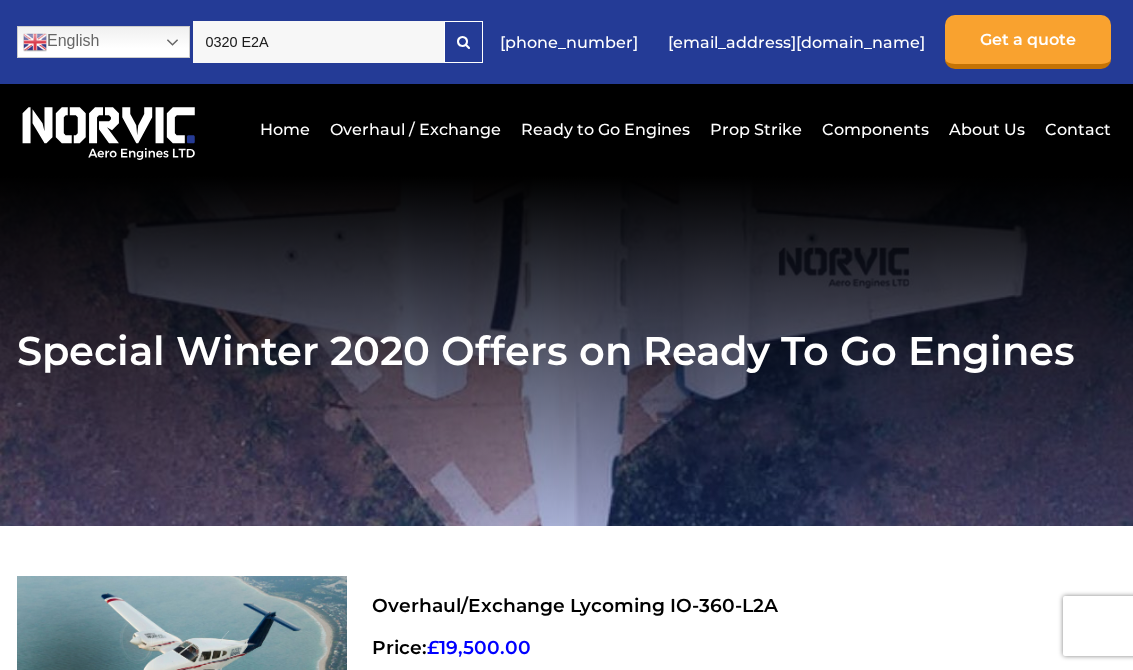 click at bounding box center (463, 42) 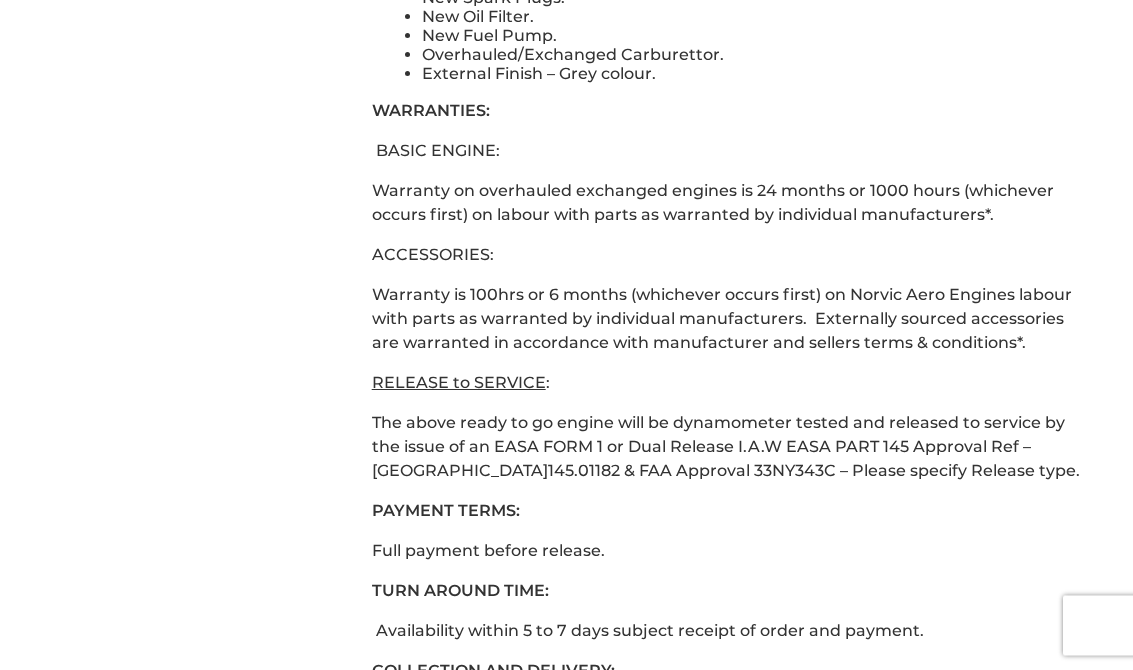 scroll, scrollTop: 7724, scrollLeft: 0, axis: vertical 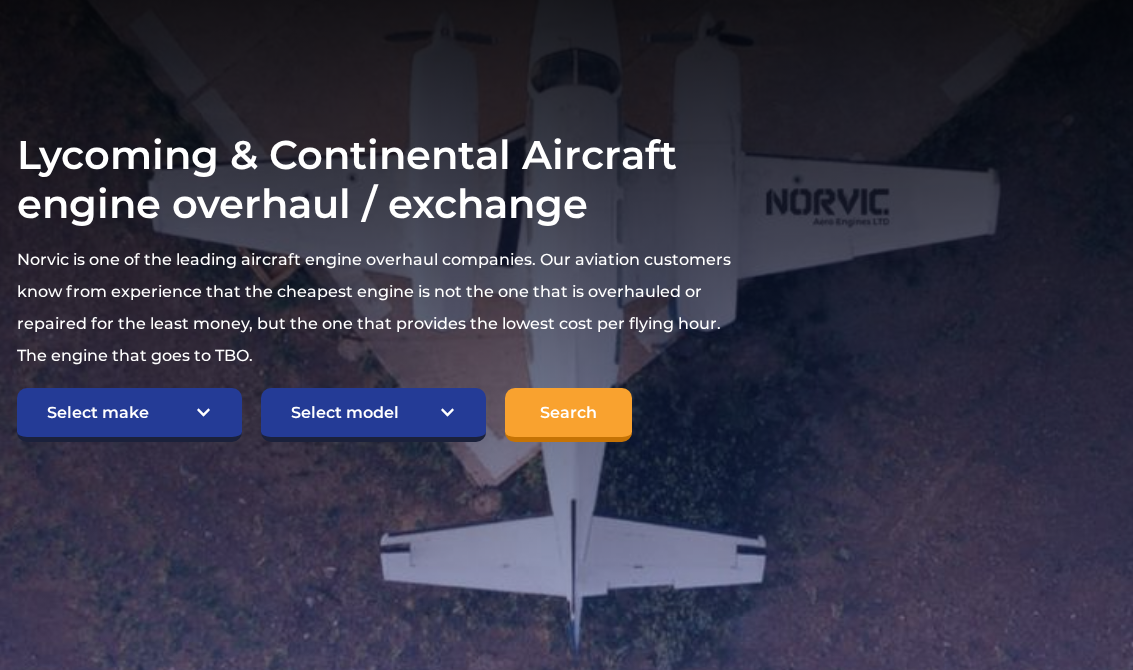 click on "Select make TCM Continental Lycoming" at bounding box center (129, 415) 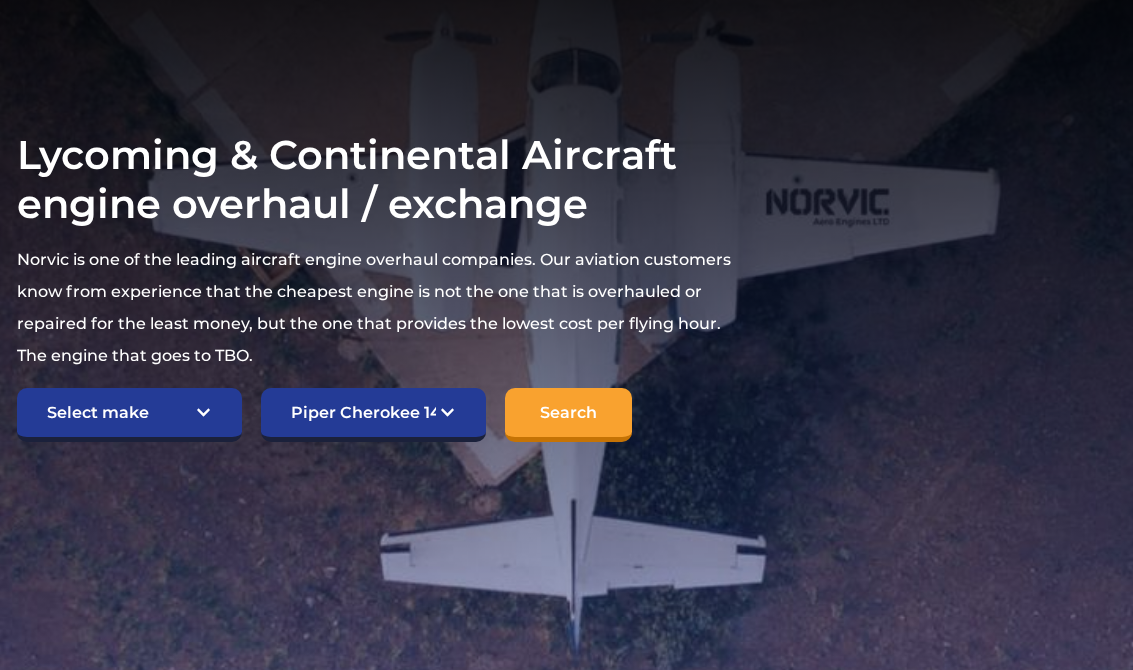 click on "Search" at bounding box center [568, 415] 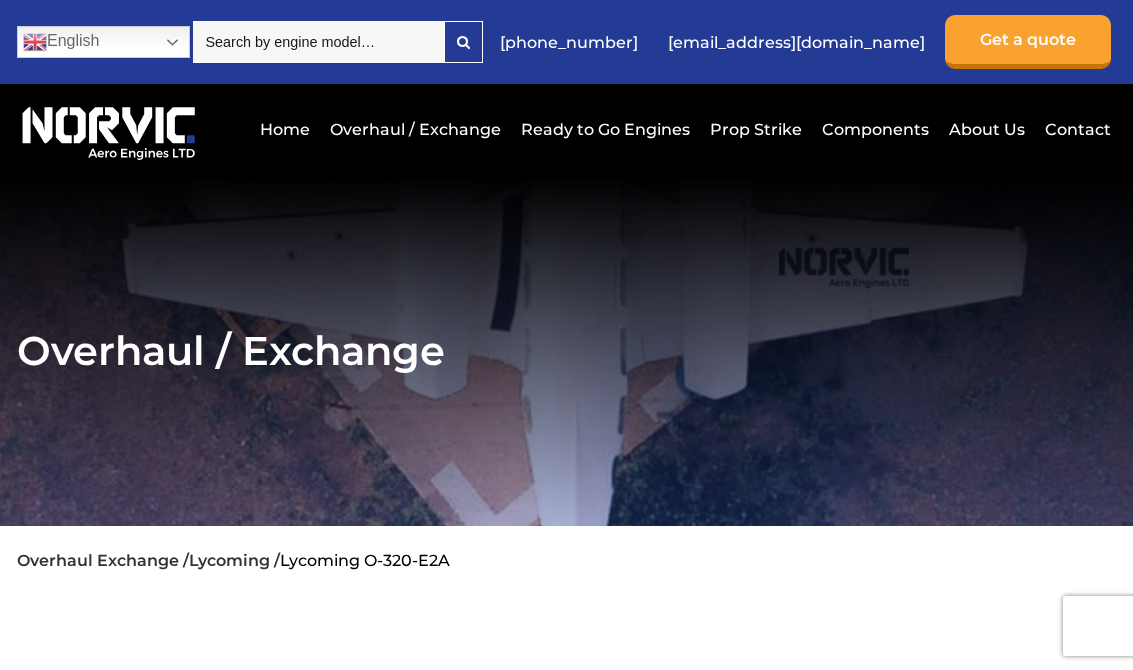 scroll, scrollTop: 0, scrollLeft: 0, axis: both 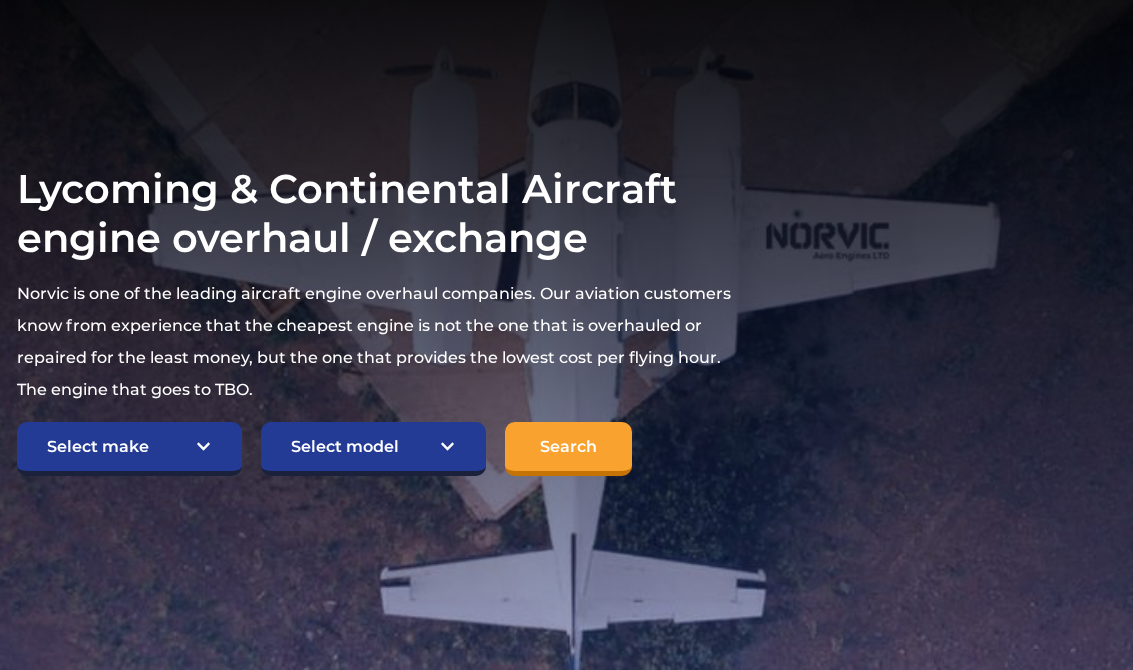 click on "Select model American Champion 7KCAB [PERSON_NAME] Citabria     IO-320-E2A Beech 23 Musketeer     IO-346-A American Champion 8-KCAB Super Decathlon     AEIO-360-H1B Beech 19A Musketeer Sport     O-320-E2C Beech A23-24 Musketeer     IO-360-A2B Beech A24R Sierra 200     IO-360-A1B Beech B19 Sport 150     O-360 Beech B24R Sierra 200     IO-360-A1B6 Beech C23 Sundowner 180     O-360-A4K Beech C24R Sierra     IO-360-A1B6 Beech Duchess 76     LO,O-360-A1G6D Beech Skipper     O-235-L2C Beech T34A Mentor     IO-520-BB Bo-209 Monsun     IO-360-D1A Bo-209 Monsun     IO-320-D1B [PERSON_NAME] [PERSON_NAME]-2 Islander     O-540-E4B5 [PERSON_NAME] [PERSON_NAME]-2A Islander     IO-540-K1B5 [PERSON_NAME] [PERSON_NAME]-2A/BN-2B Islander     O-540-E4C5 Cessna 152     O-235-L2C Cessna 172I,K,L,M     O-320-E2D Cessna 172N/100     O-320-H2AD Cessna 172P     O-320-D2J Cessna 172Q     O-360-A4N Cessna 172R,S     IO-360-L2A Cessna 172RG Cutlass     O-360-F1A6 Cessna 182 RG     O-540-J3C5D" at bounding box center [373, 450] 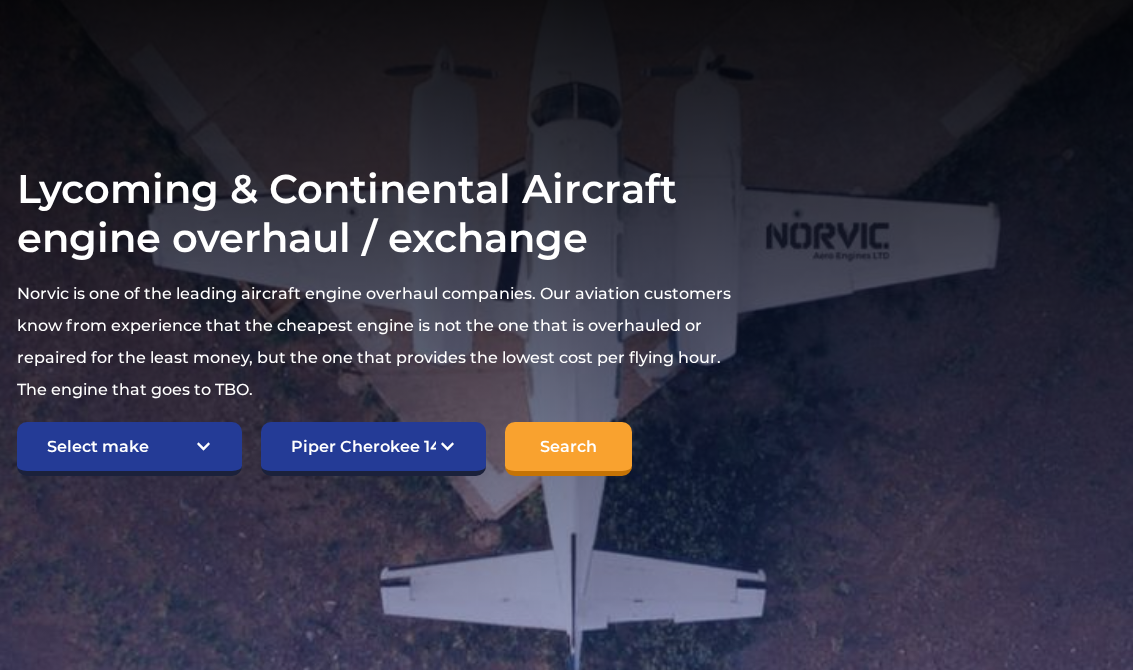 click on "Search" at bounding box center (568, 449) 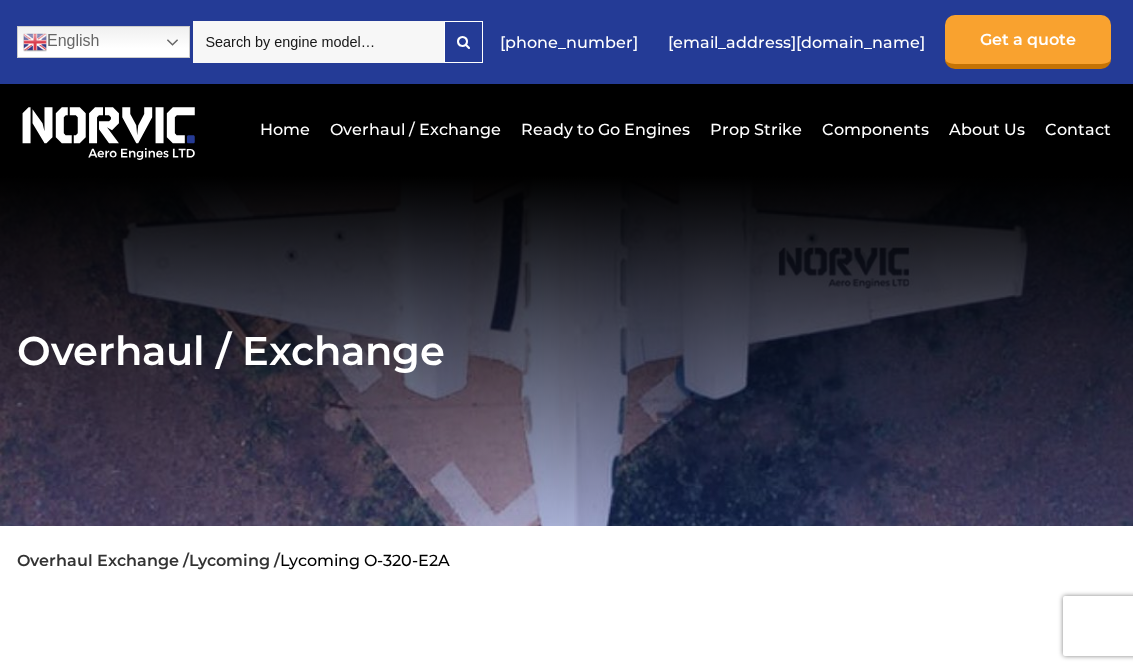 scroll, scrollTop: 0, scrollLeft: 0, axis: both 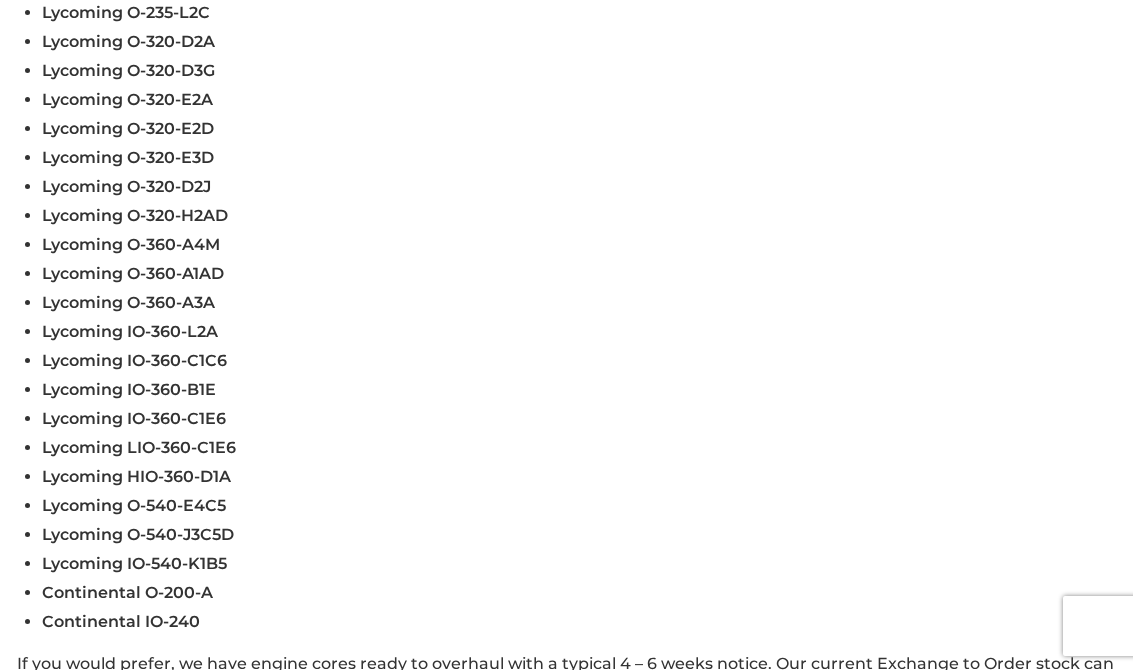 click on "Lycoming O-320-E2A" at bounding box center [127, 99] 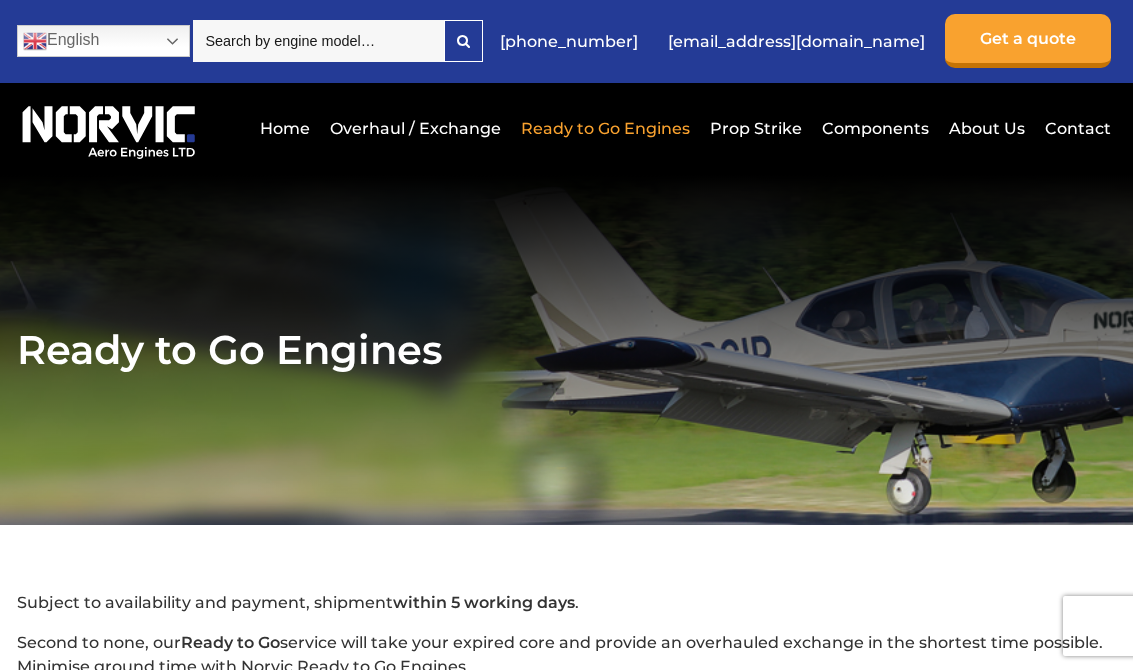 scroll, scrollTop: 0, scrollLeft: 0, axis: both 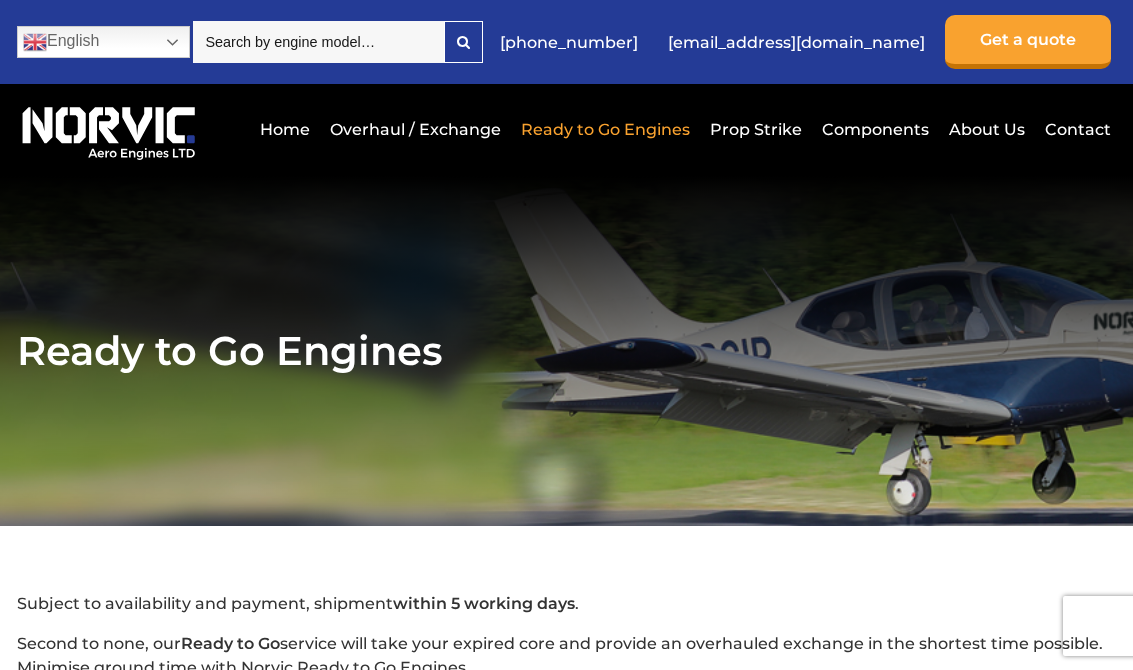 click on "Overhaul / Exchange" at bounding box center (415, 129) 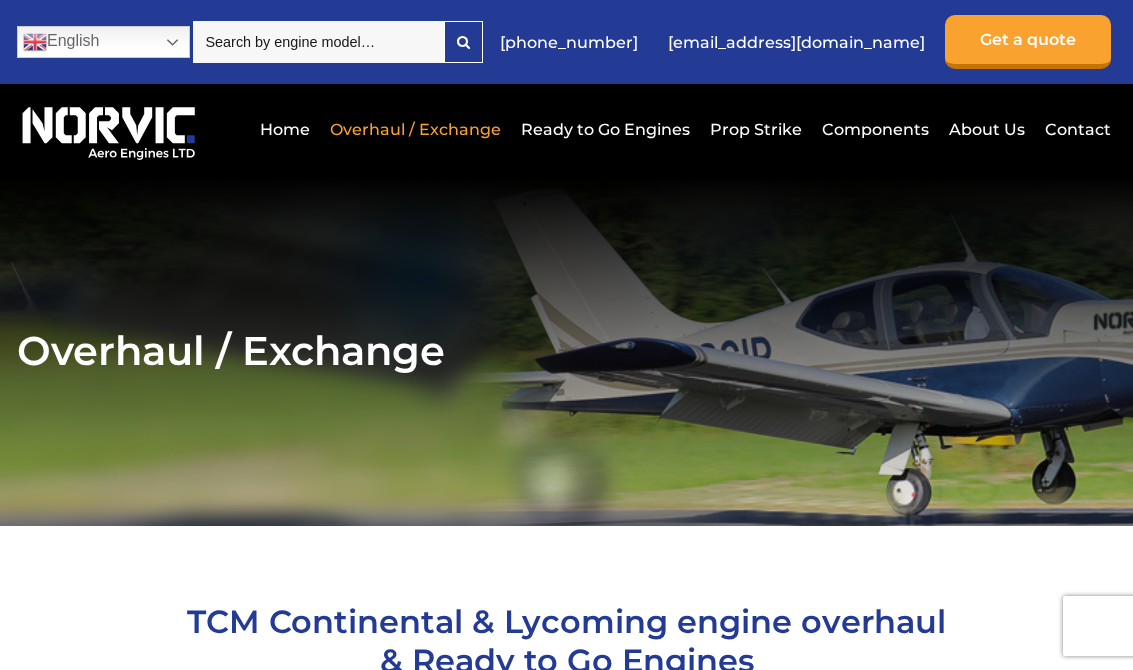 scroll, scrollTop: 0, scrollLeft: 0, axis: both 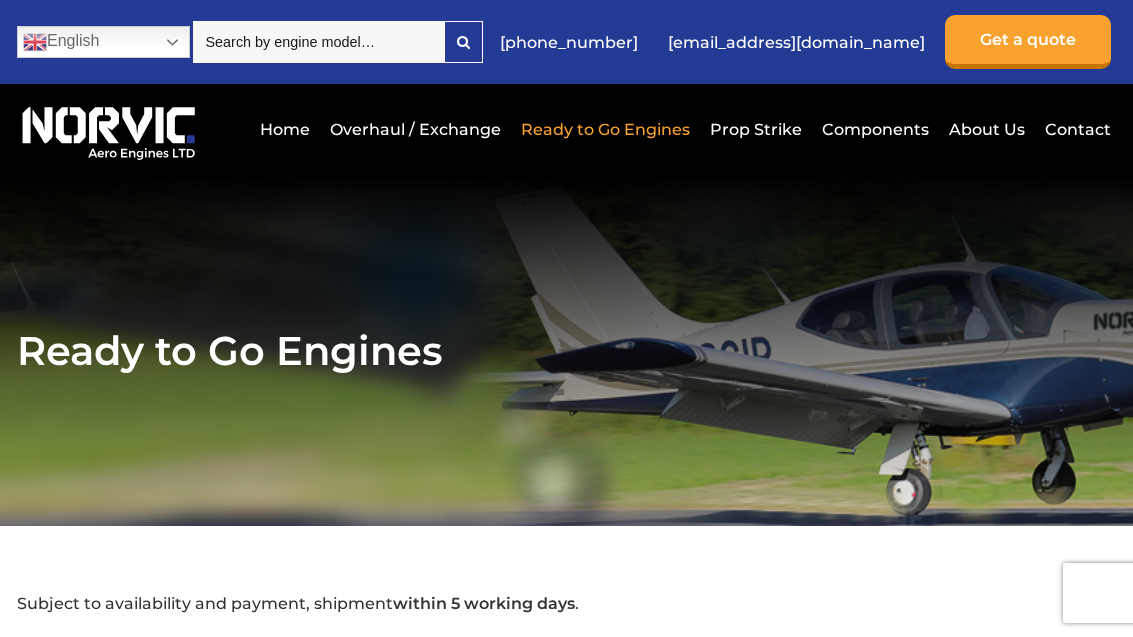 click on "Overhaul / Exchange" at bounding box center (415, 129) 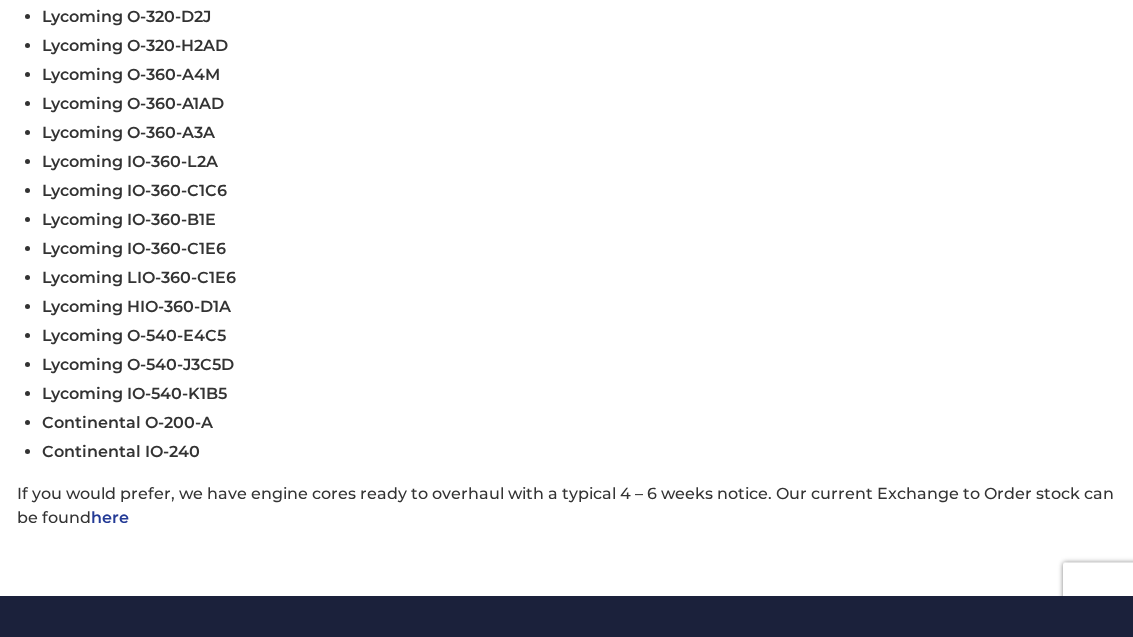 scroll, scrollTop: 937, scrollLeft: 0, axis: vertical 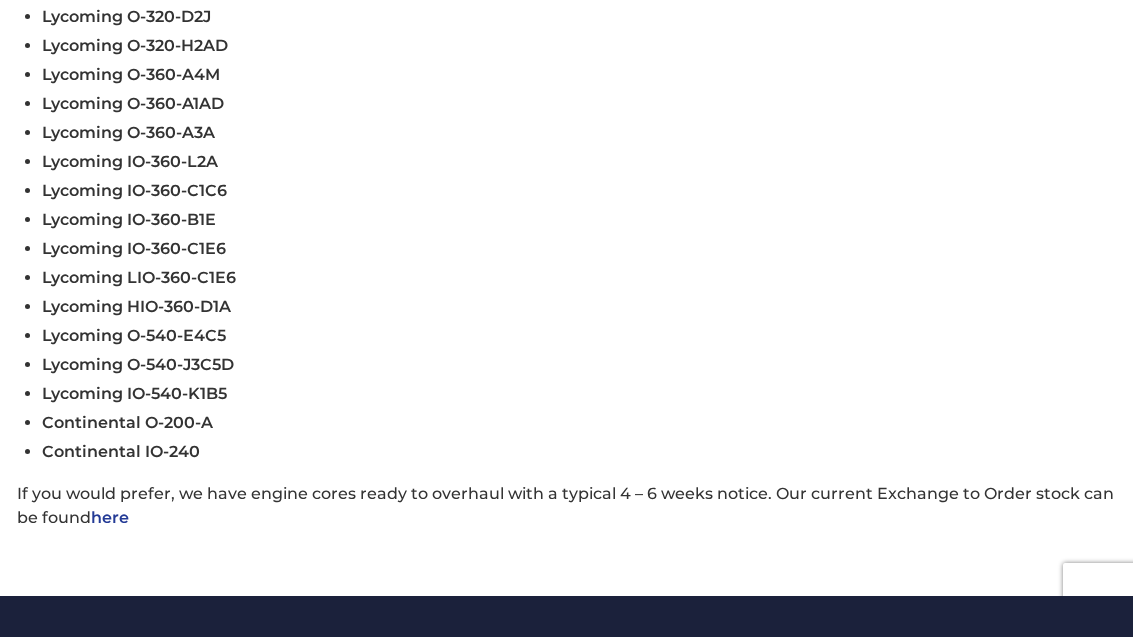 click on "here" at bounding box center (110, 517) 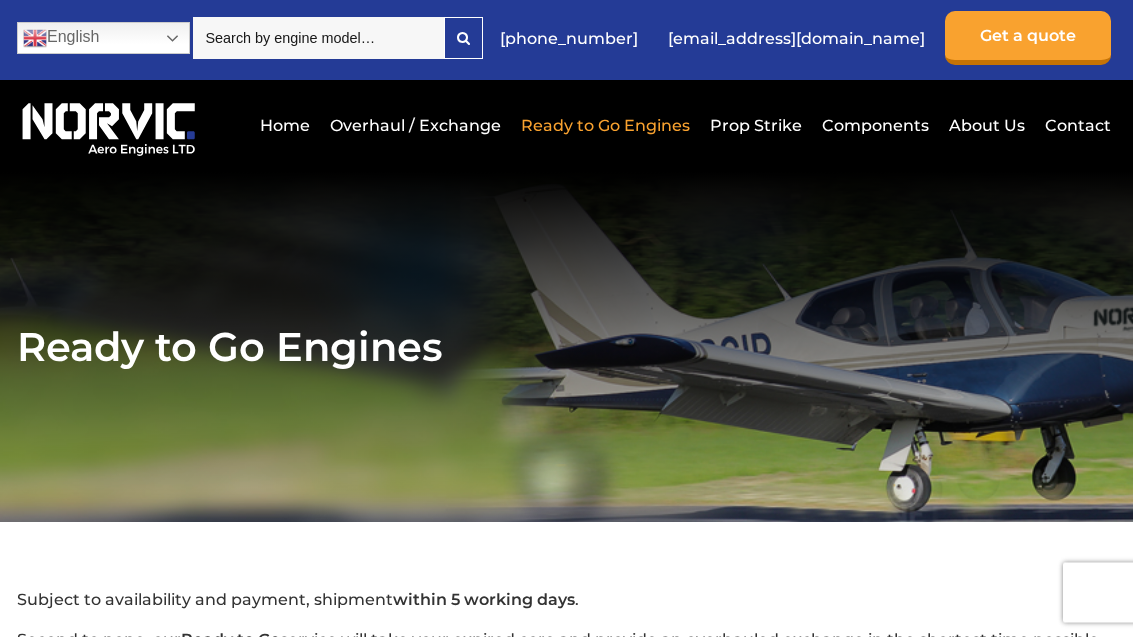 scroll, scrollTop: 0, scrollLeft: 0, axis: both 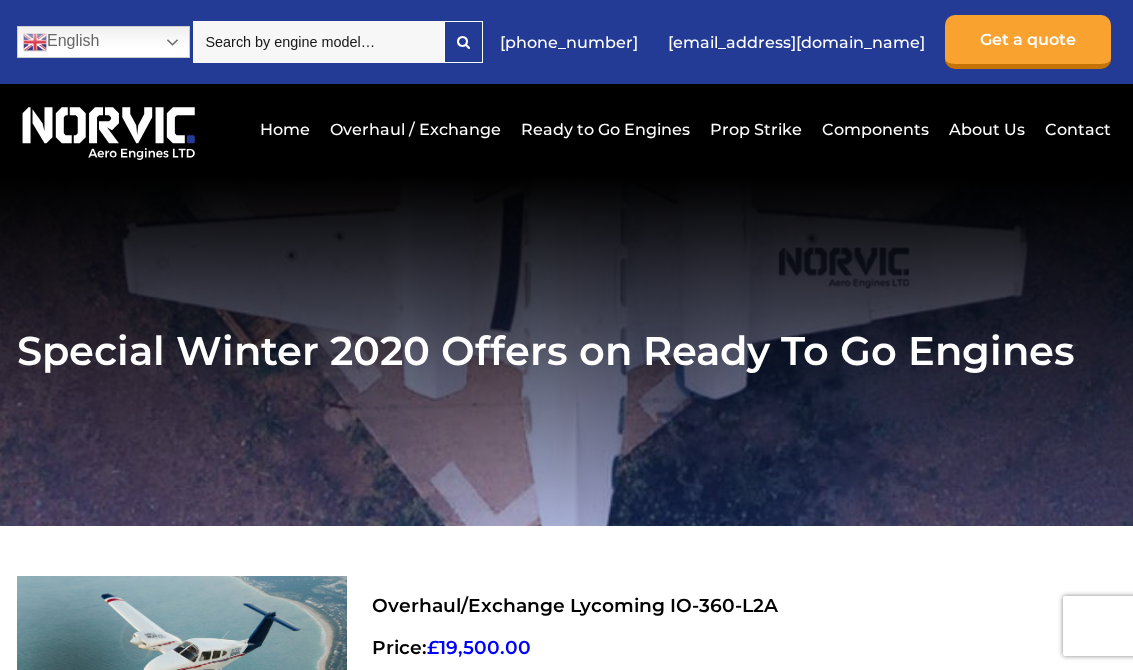 click on "About Us" at bounding box center [987, 129] 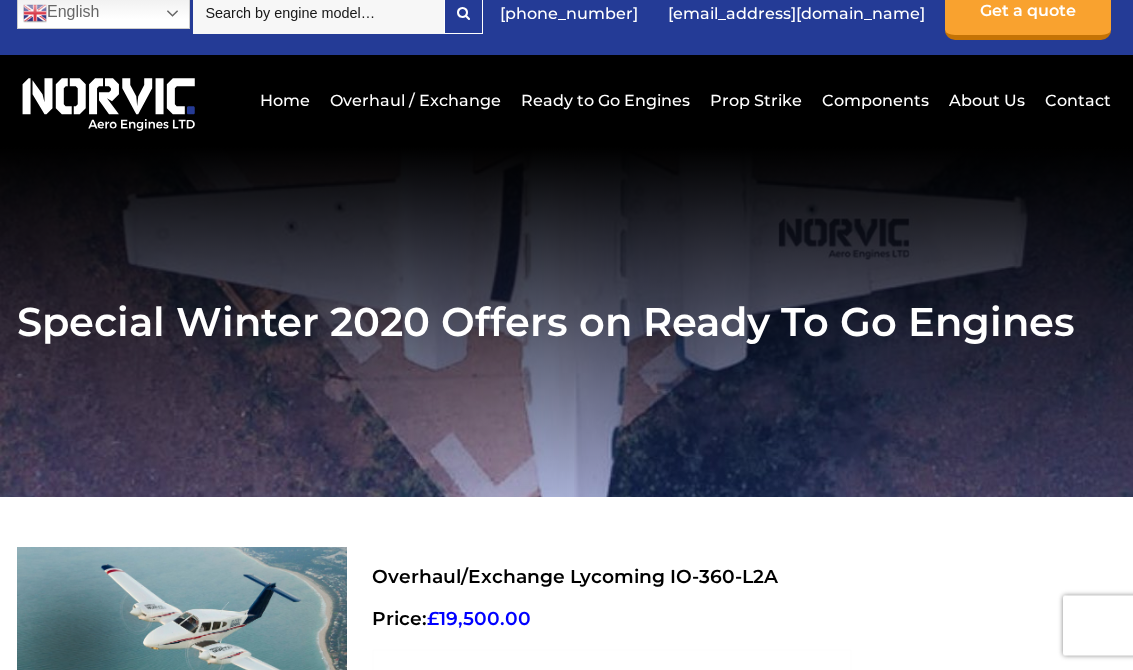 scroll, scrollTop: 0, scrollLeft: 0, axis: both 